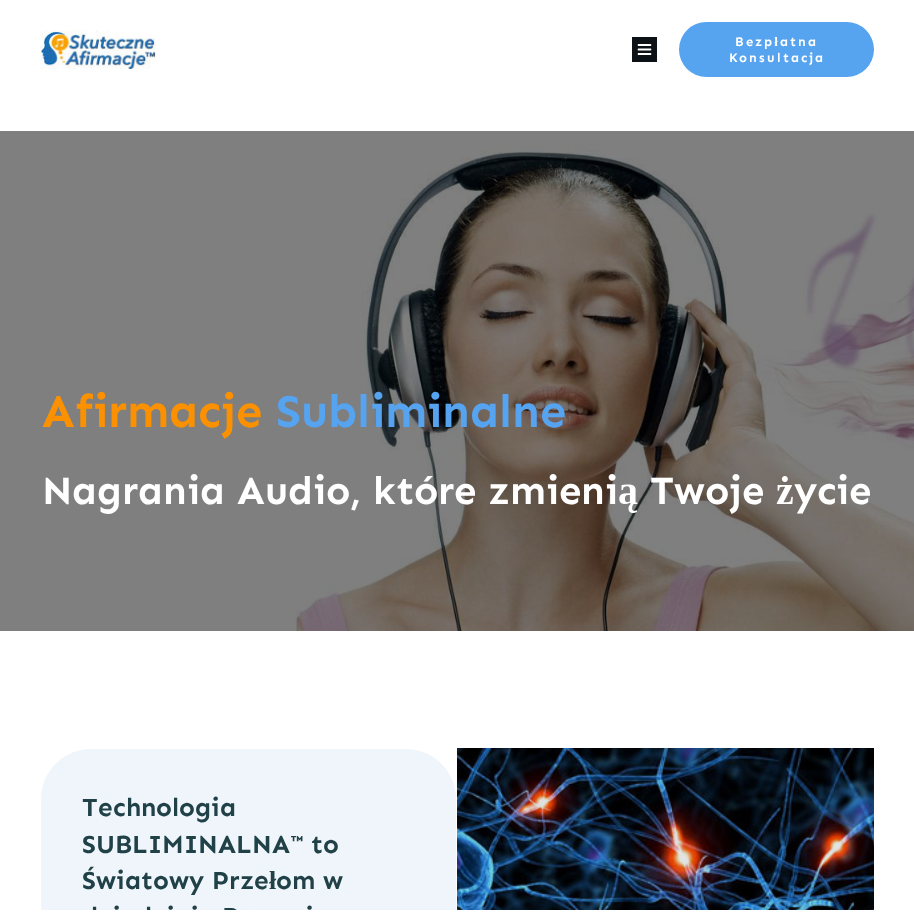 scroll, scrollTop: 0, scrollLeft: 0, axis: both 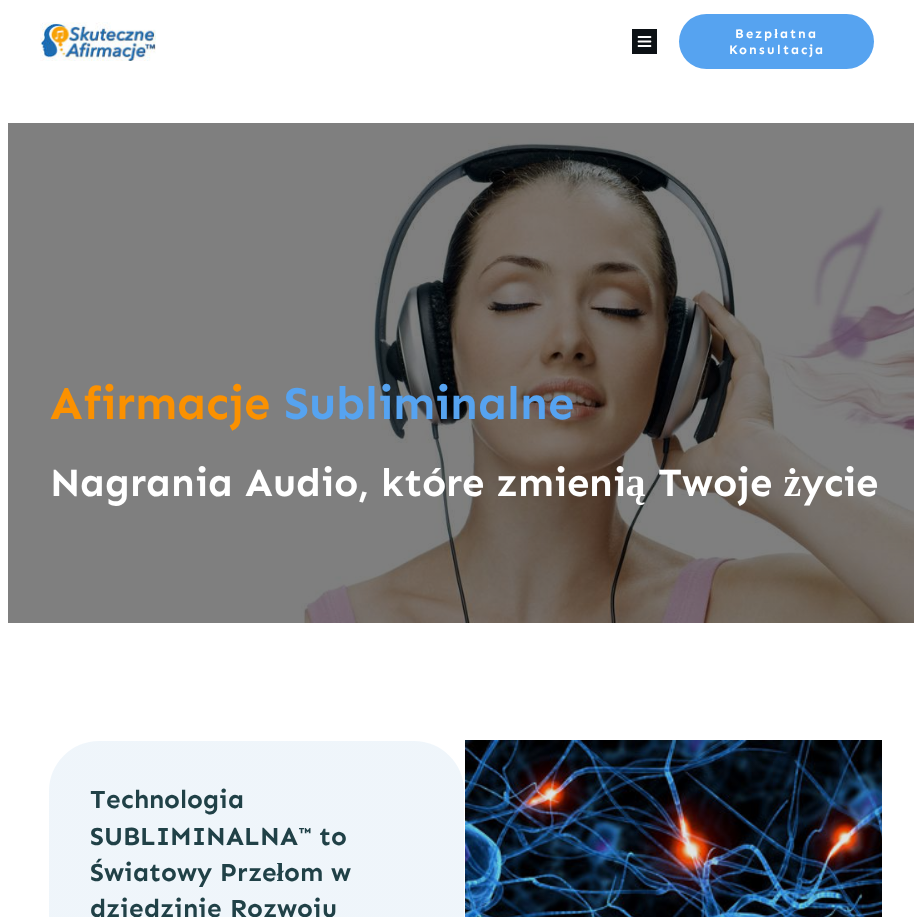 click 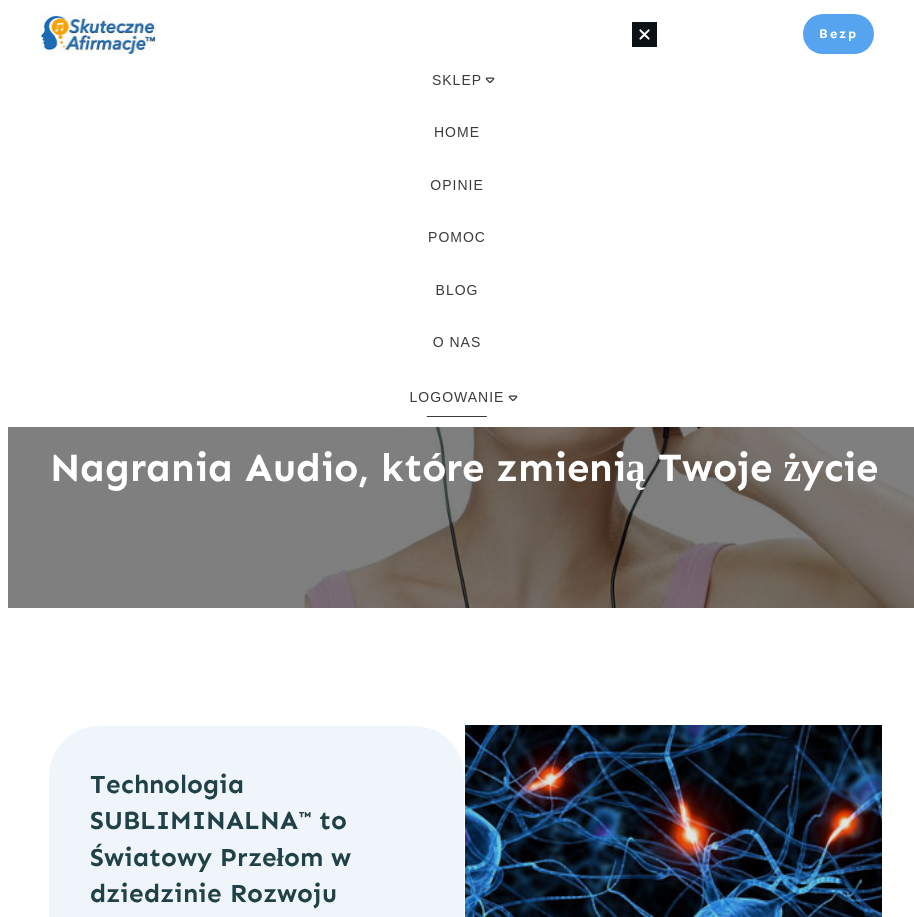 click on "LOGOWANIE" at bounding box center [457, 397] 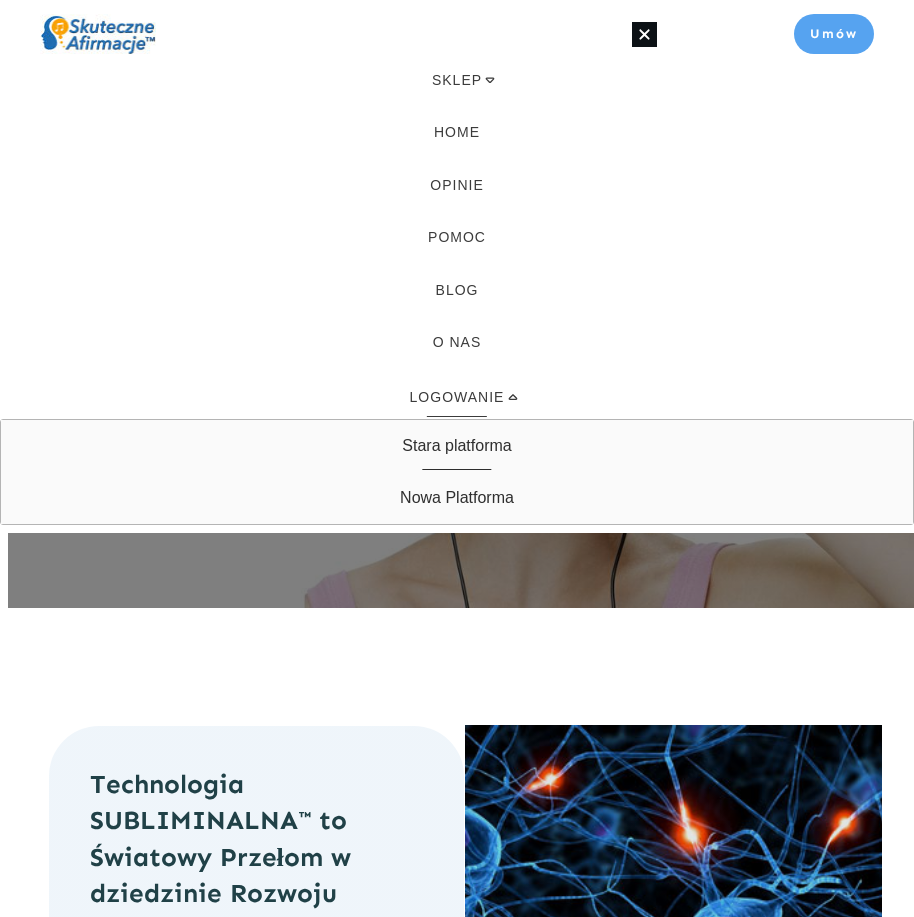click on "Stara platforma" at bounding box center (456, 446) 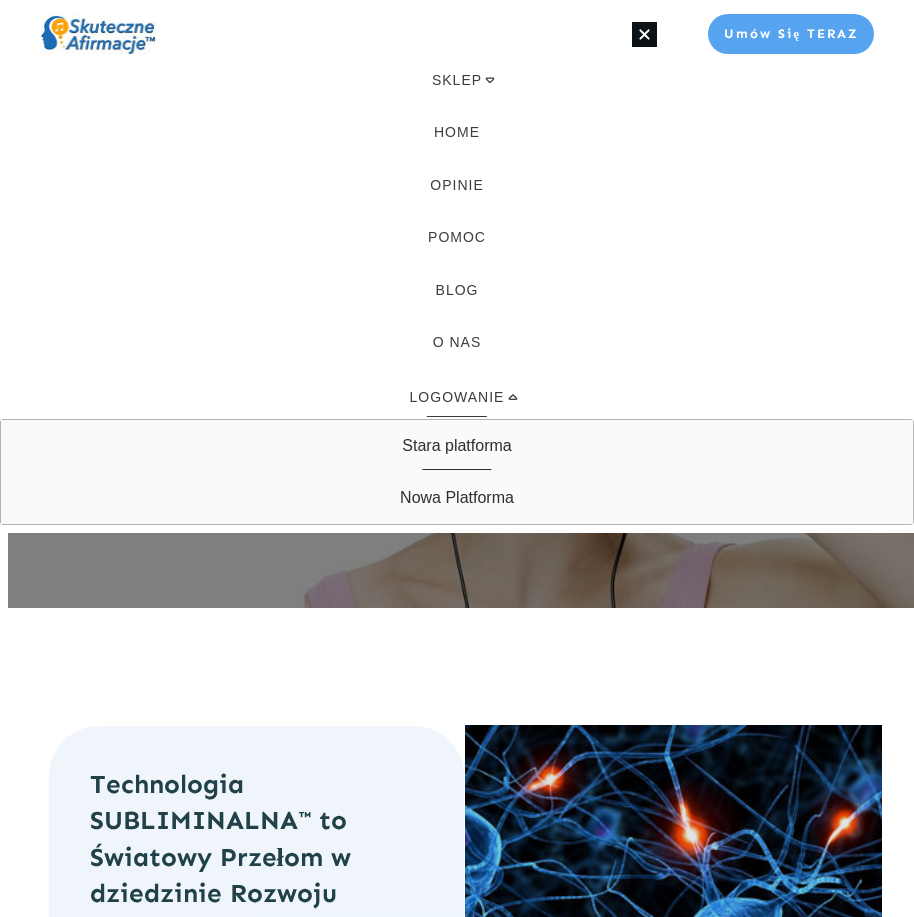 click on "Stara platforma" at bounding box center [456, 446] 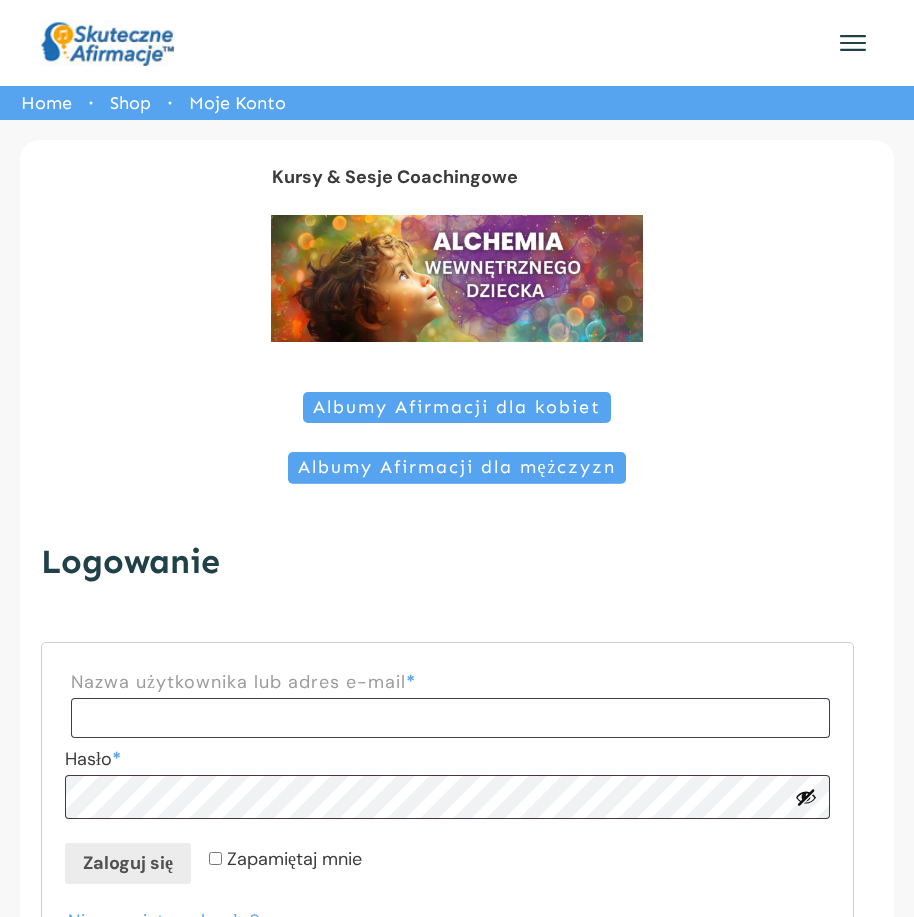 scroll, scrollTop: 0, scrollLeft: 0, axis: both 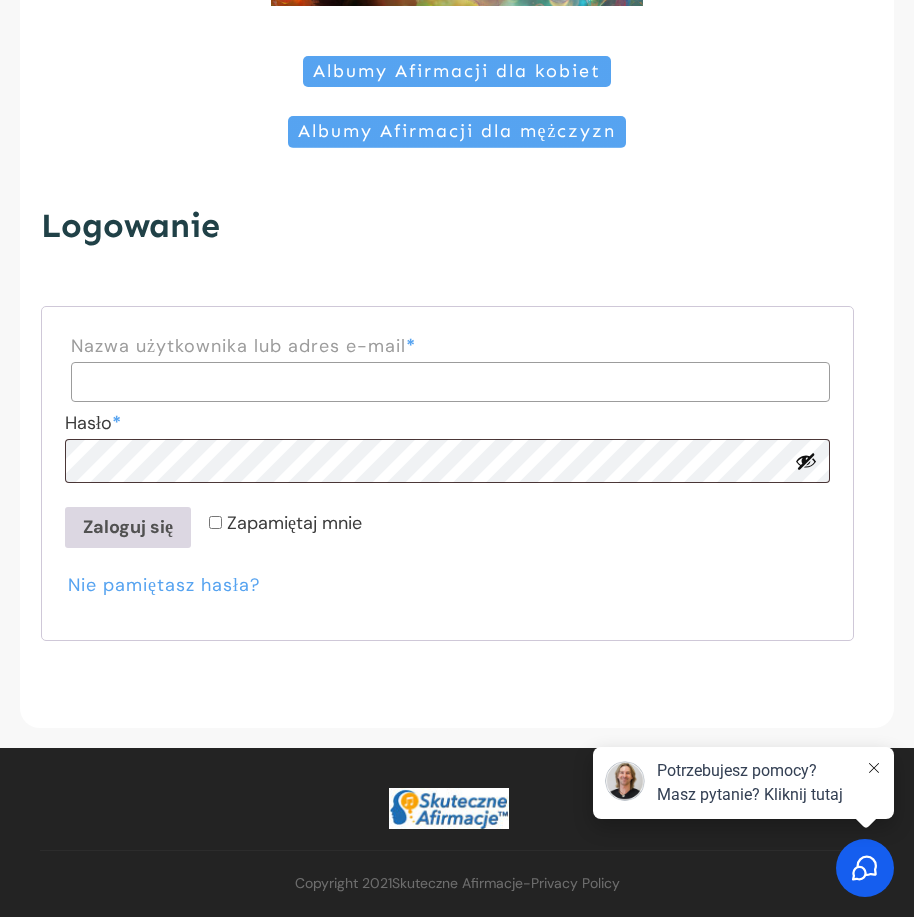 type on "**********" 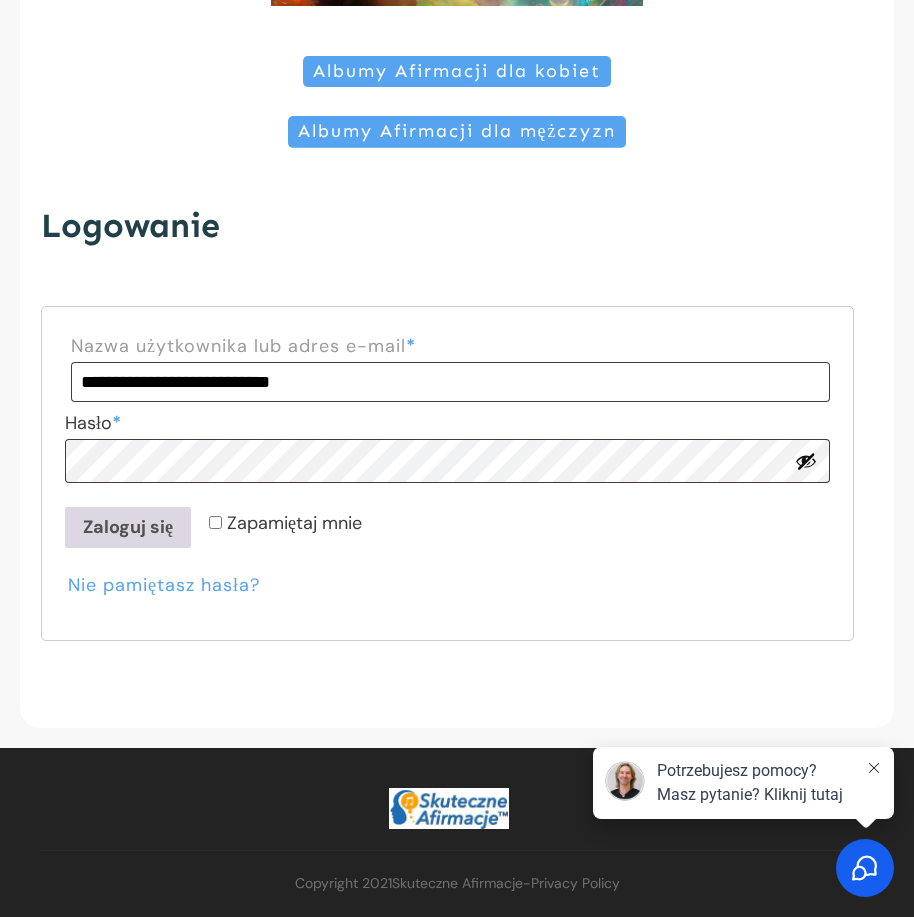 click on "Zaloguj się" at bounding box center [128, 527] 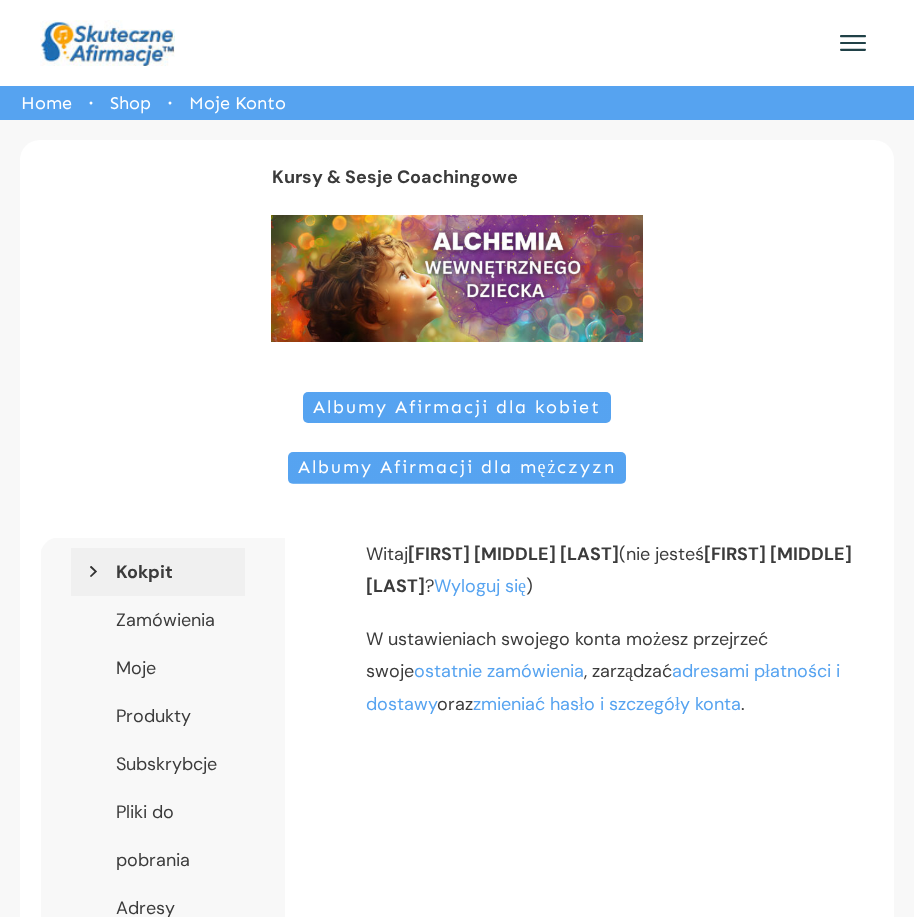 scroll, scrollTop: 0, scrollLeft: 0, axis: both 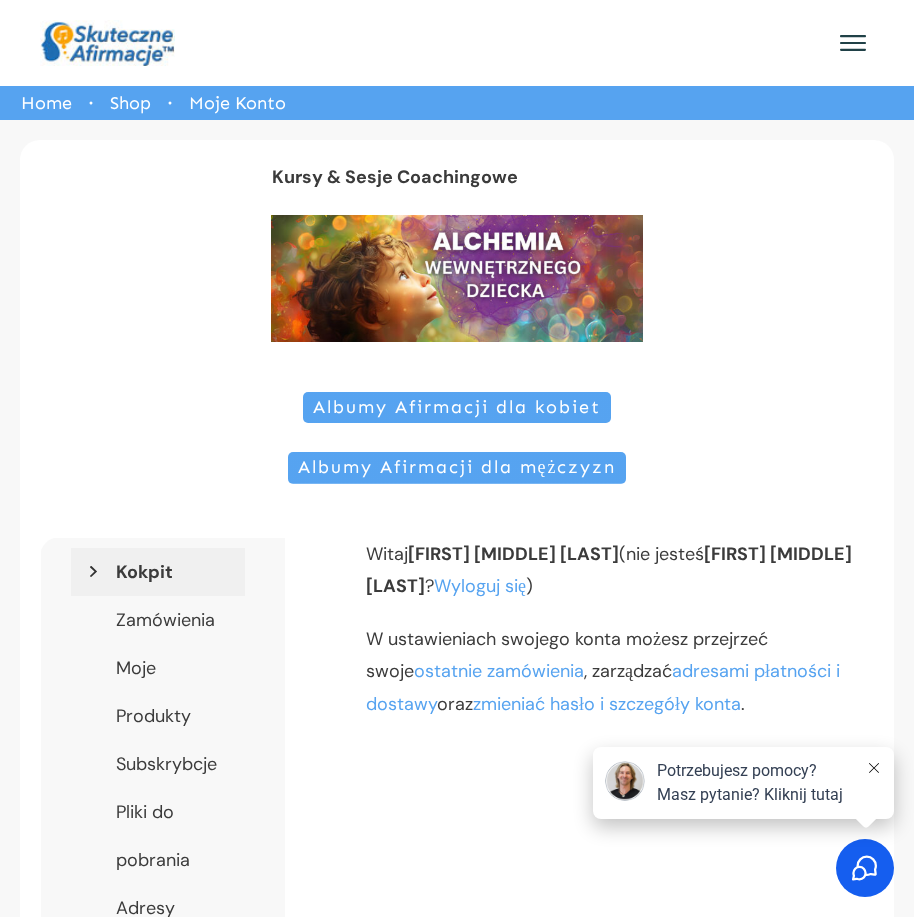 click on "Albumy Afirmacji dla kobiet" at bounding box center [457, 408] 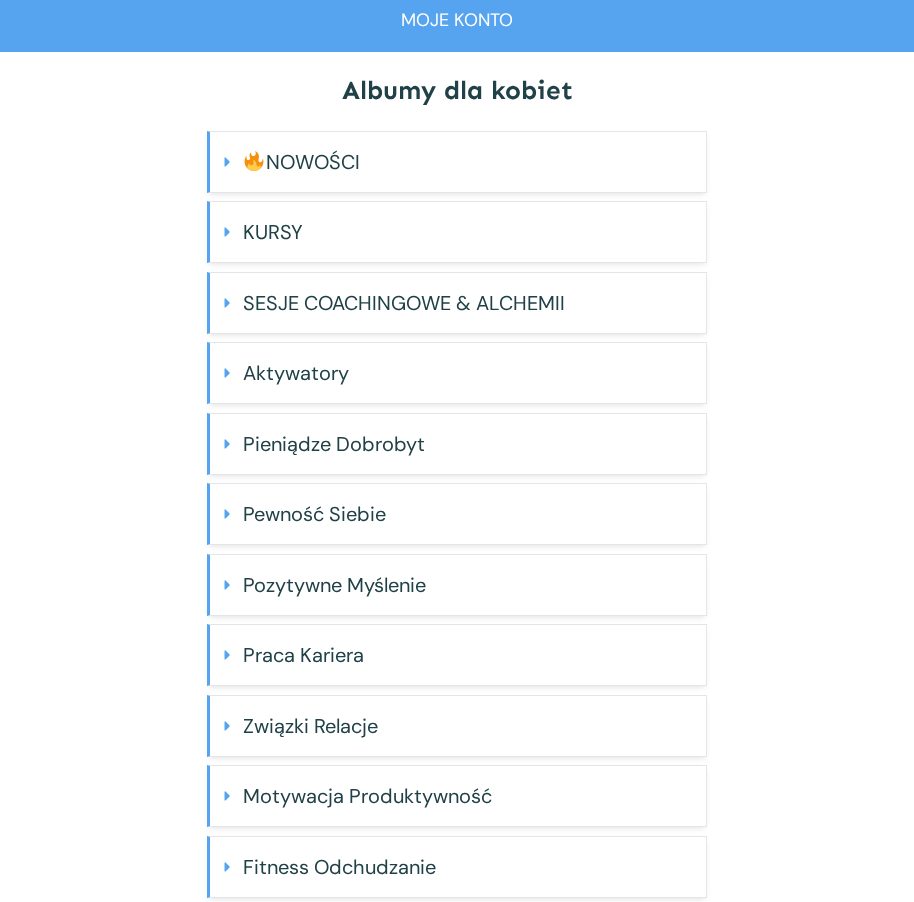 scroll, scrollTop: 200, scrollLeft: 0, axis: vertical 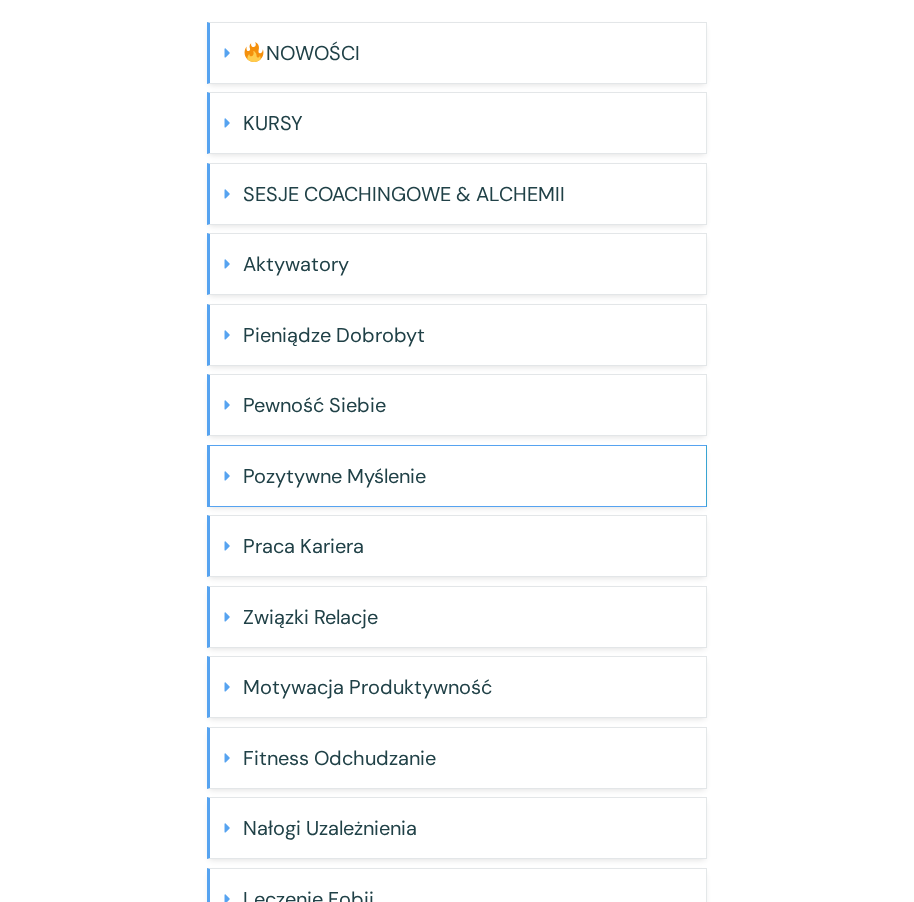 click on "Pozytywne Myślenie" at bounding box center [467, 476] 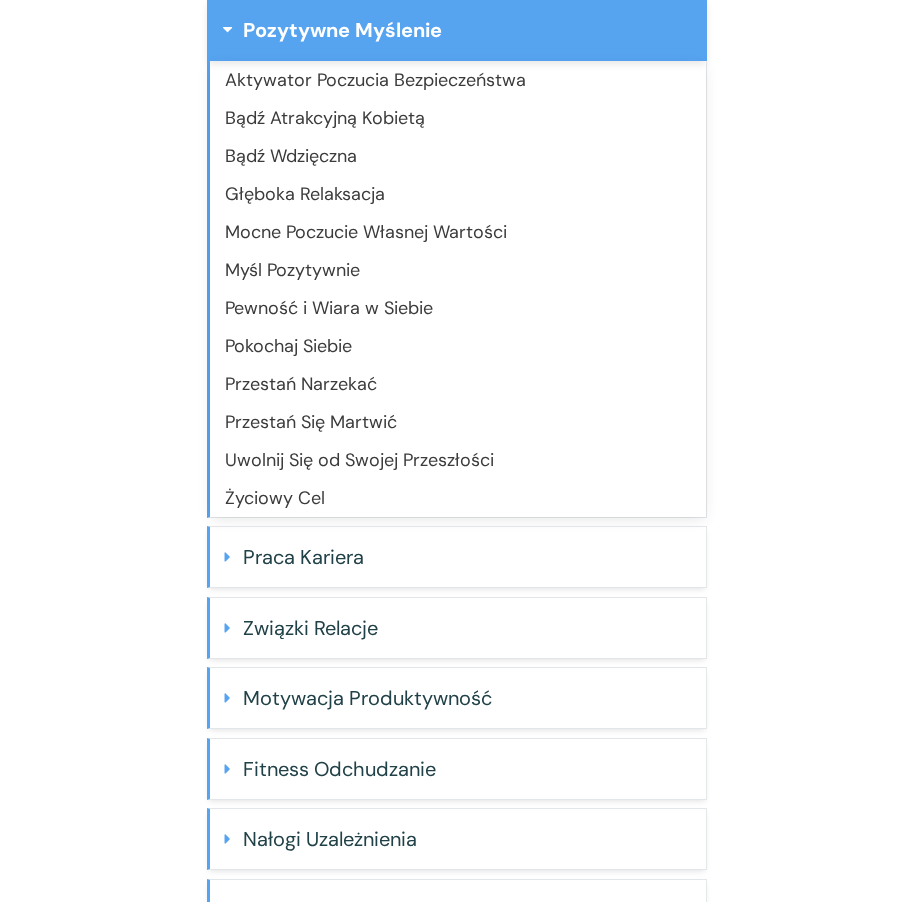 scroll, scrollTop: 609, scrollLeft: 0, axis: vertical 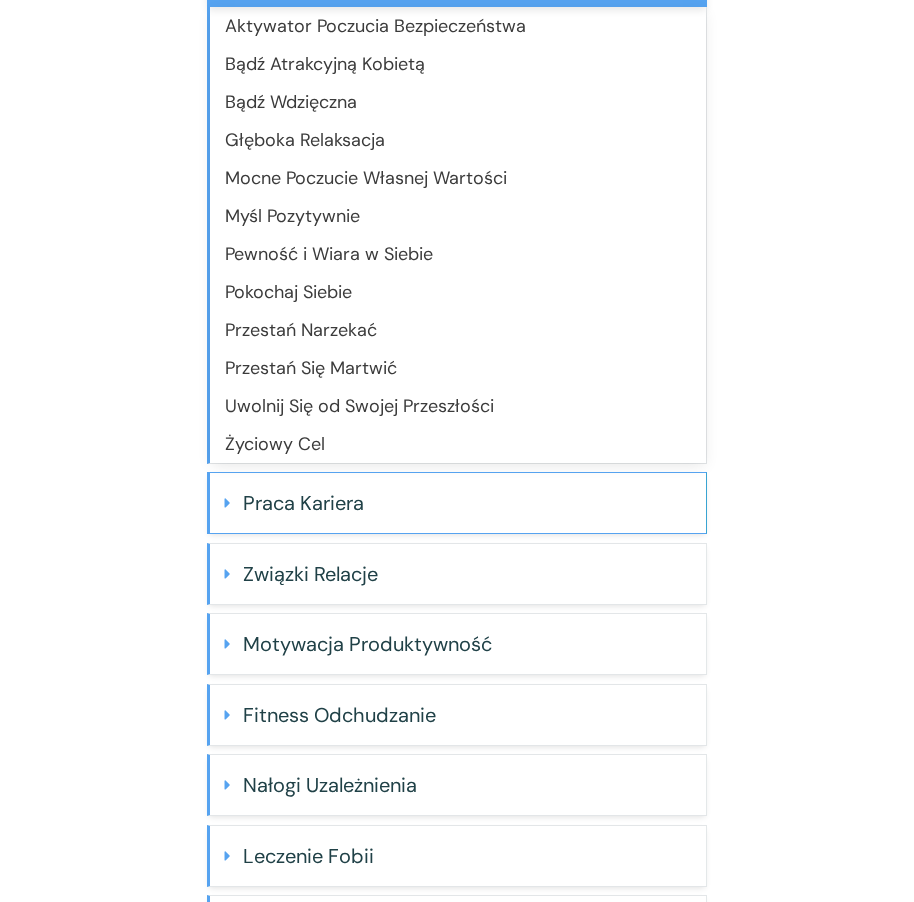 click on "Praca Kariera" at bounding box center [467, 503] 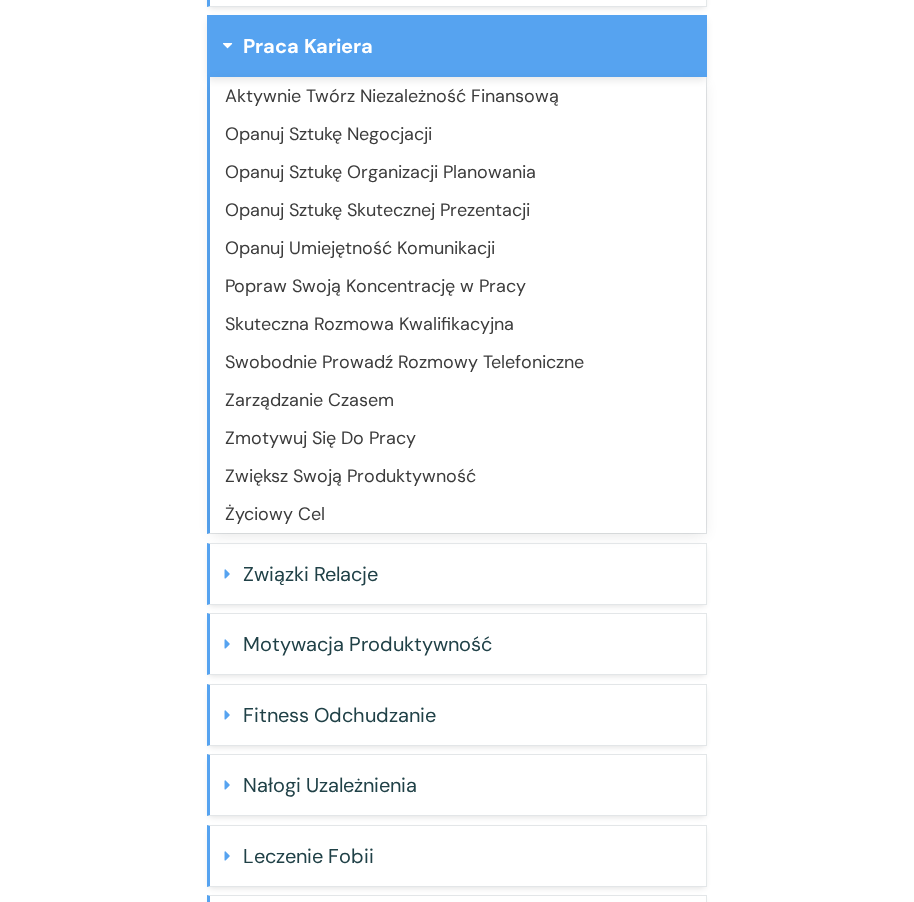 click on "Zwiększ Swoją Produktywność" at bounding box center [350, 476] 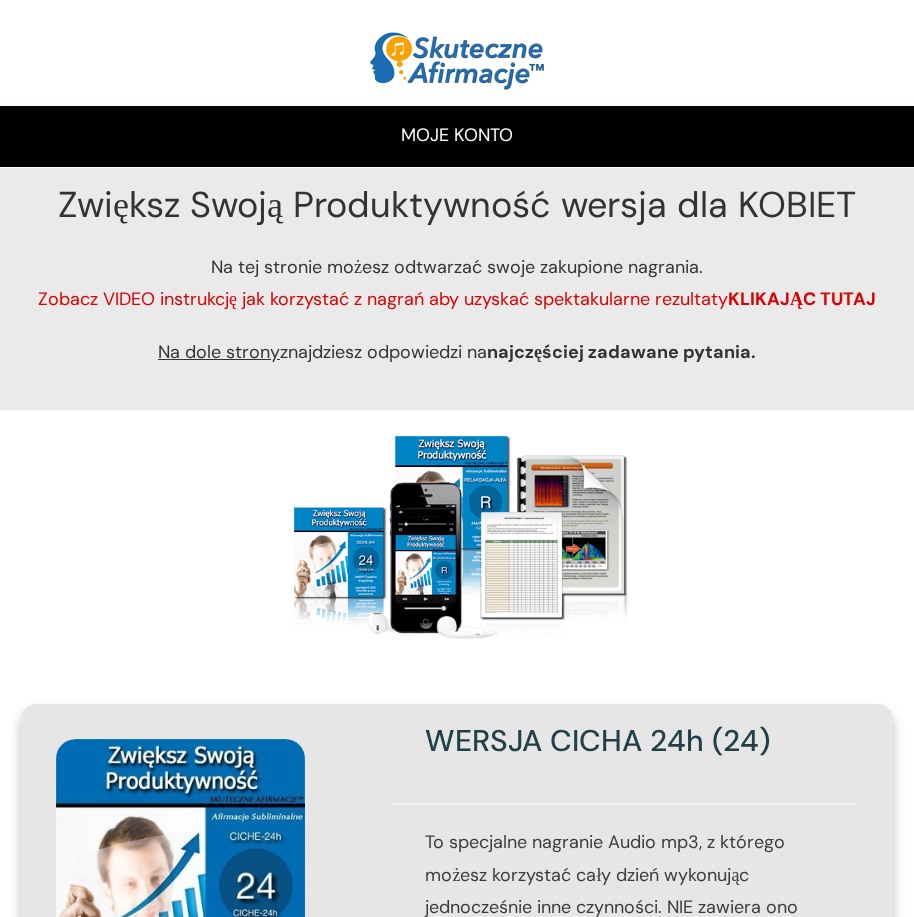 scroll, scrollTop: 0, scrollLeft: 0, axis: both 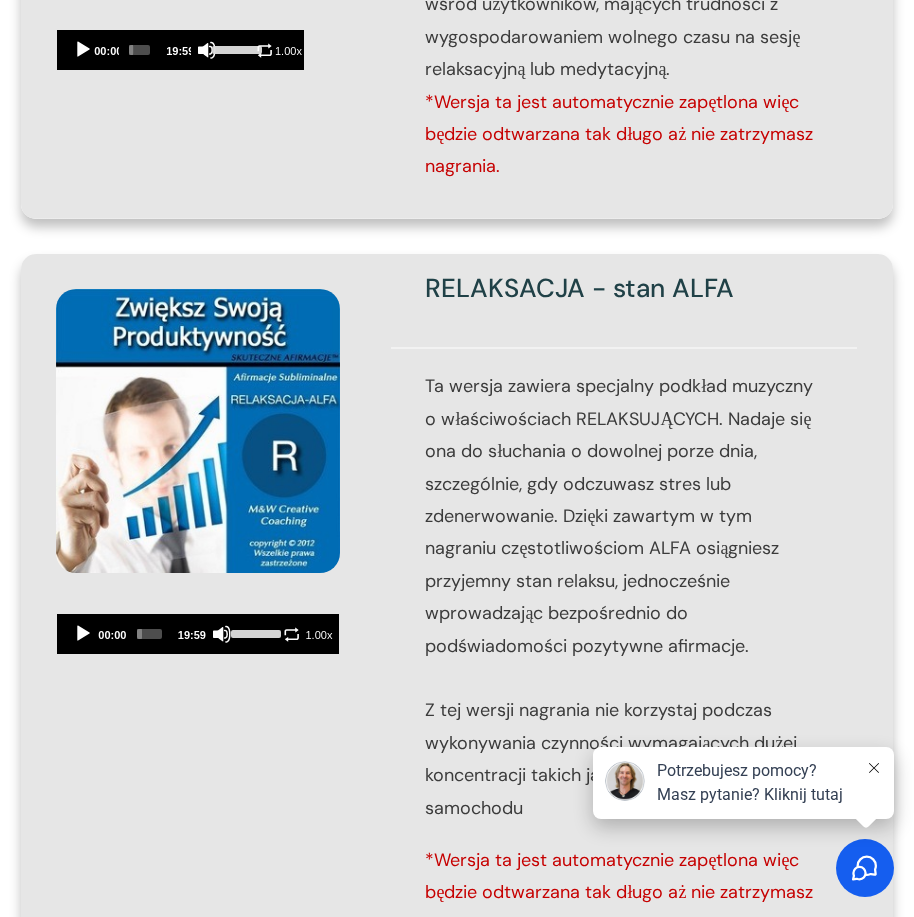 click at bounding box center (83, 634) 